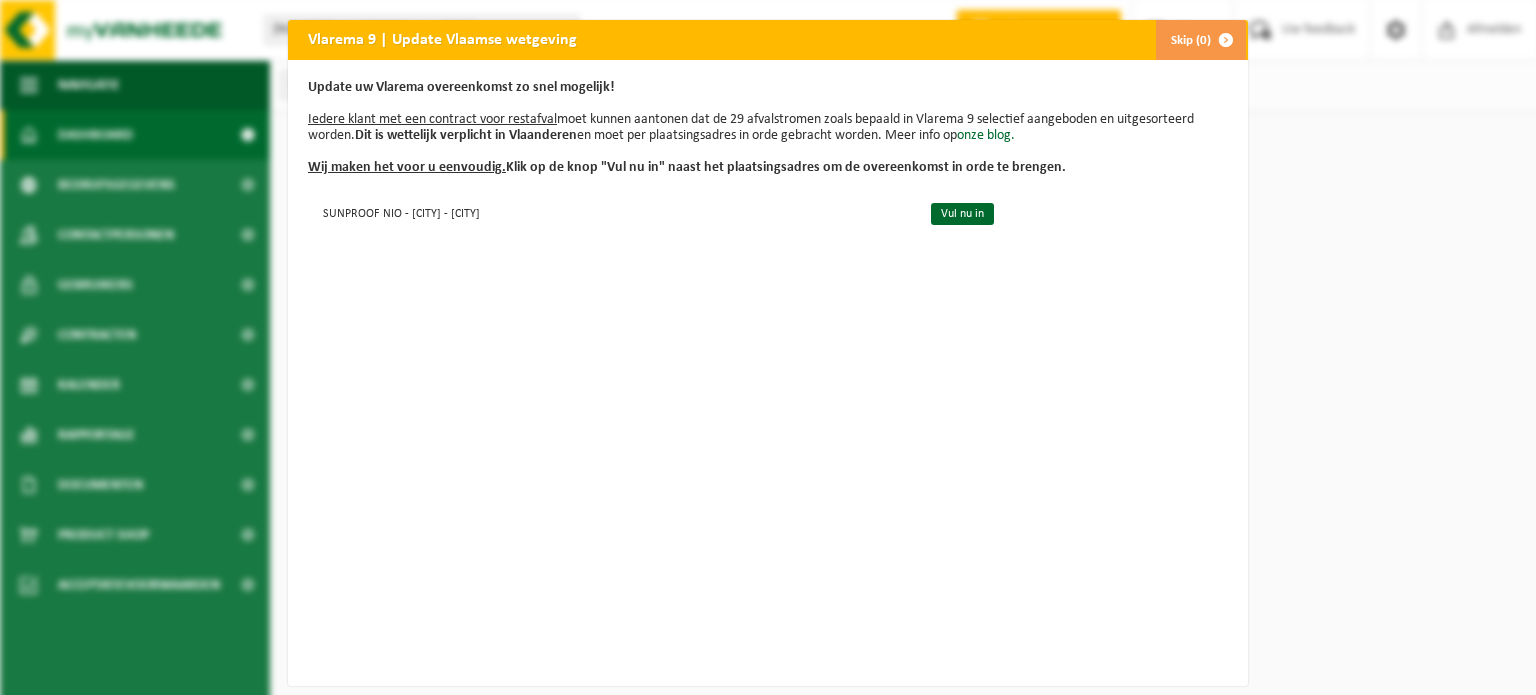 scroll, scrollTop: 0, scrollLeft: 0, axis: both 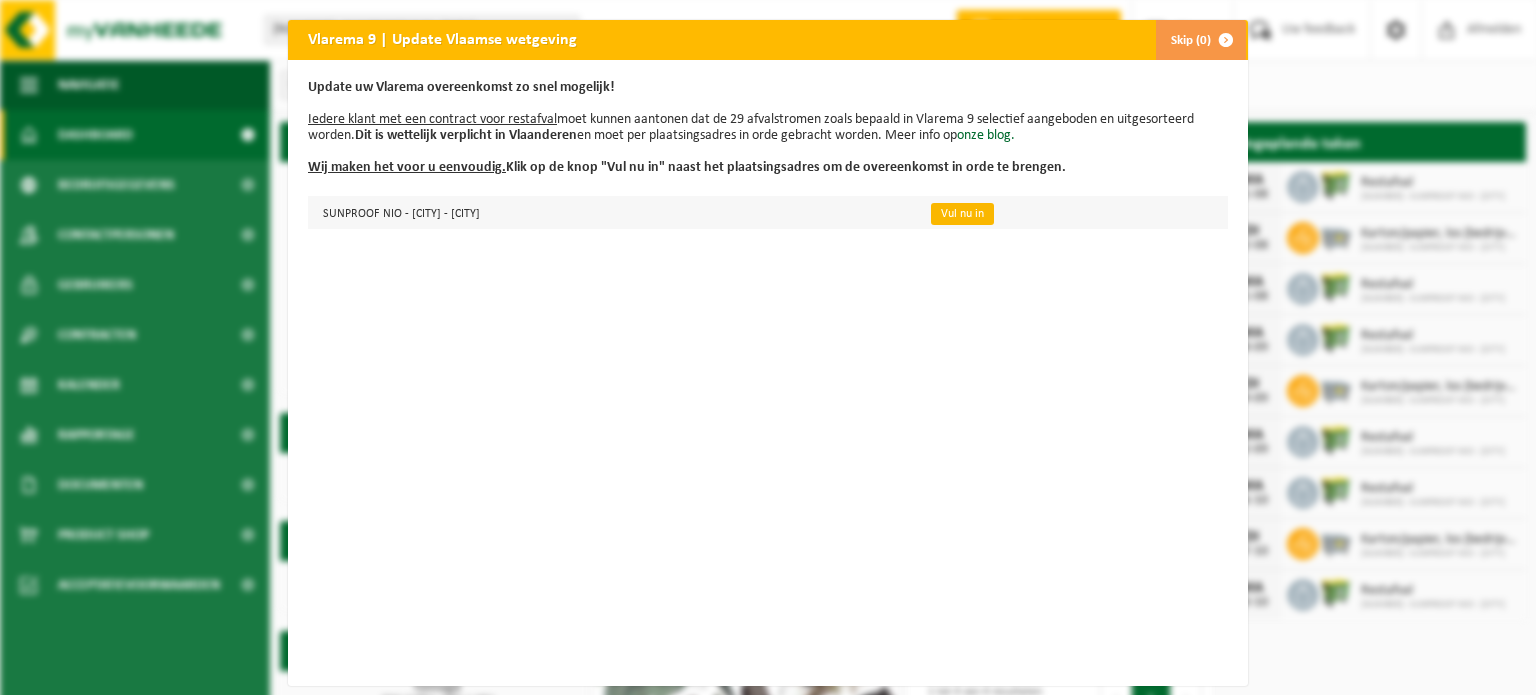 click on "Vul nu in" at bounding box center (962, 214) 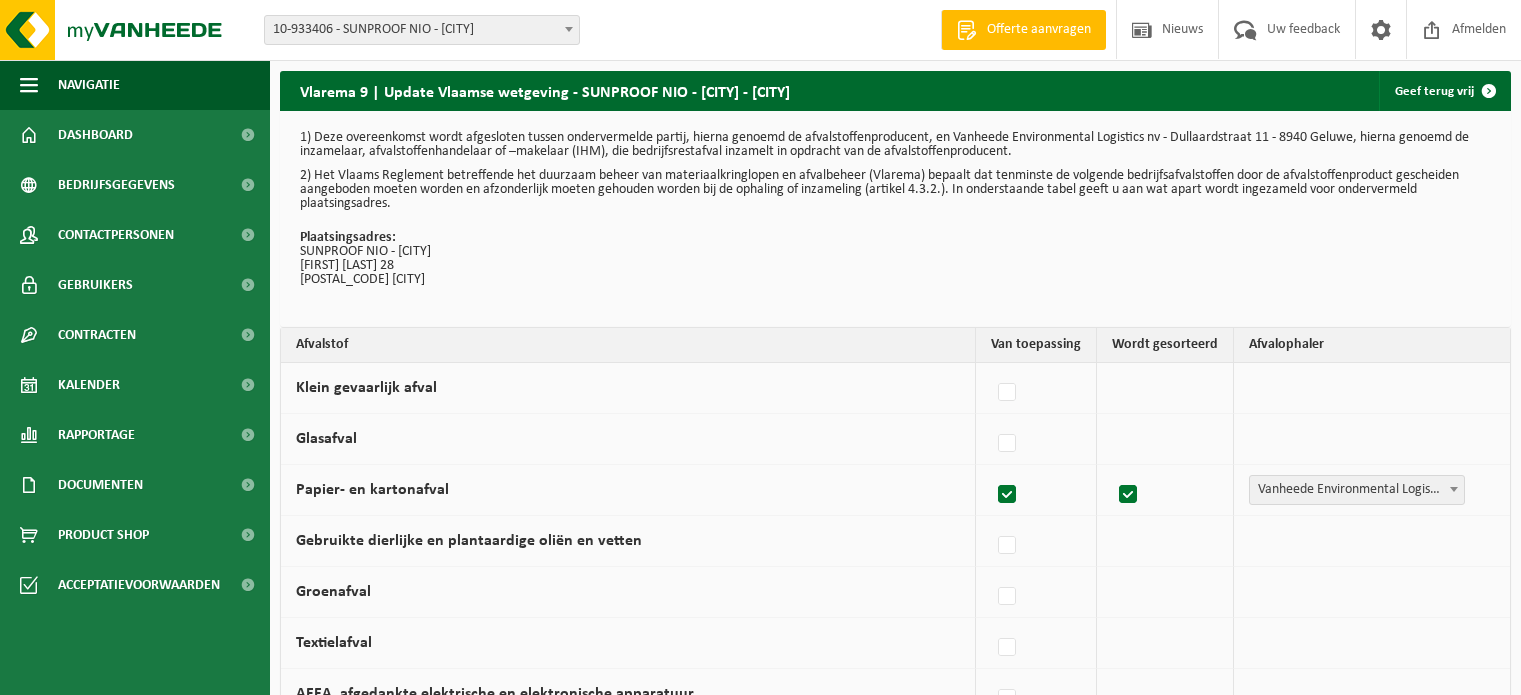 scroll, scrollTop: 0, scrollLeft: 0, axis: both 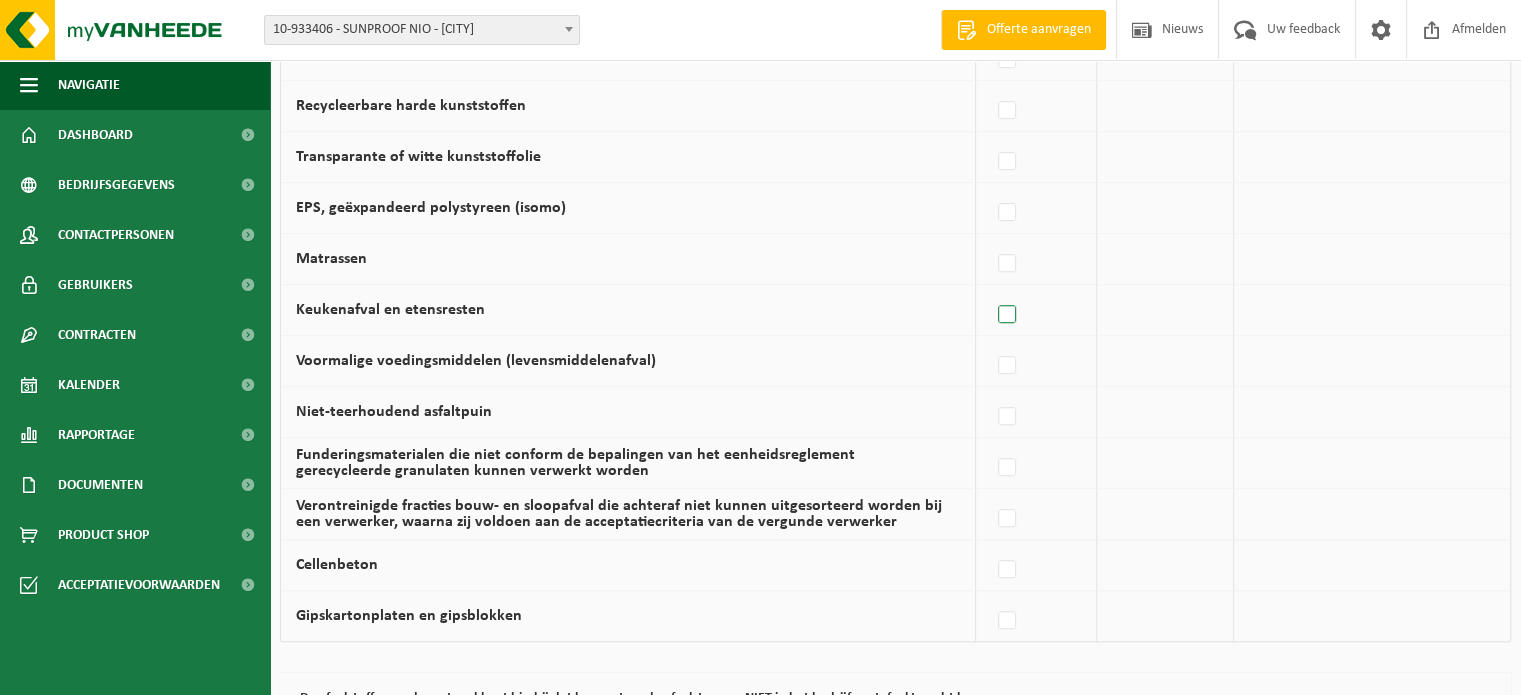 click at bounding box center (1008, 315) 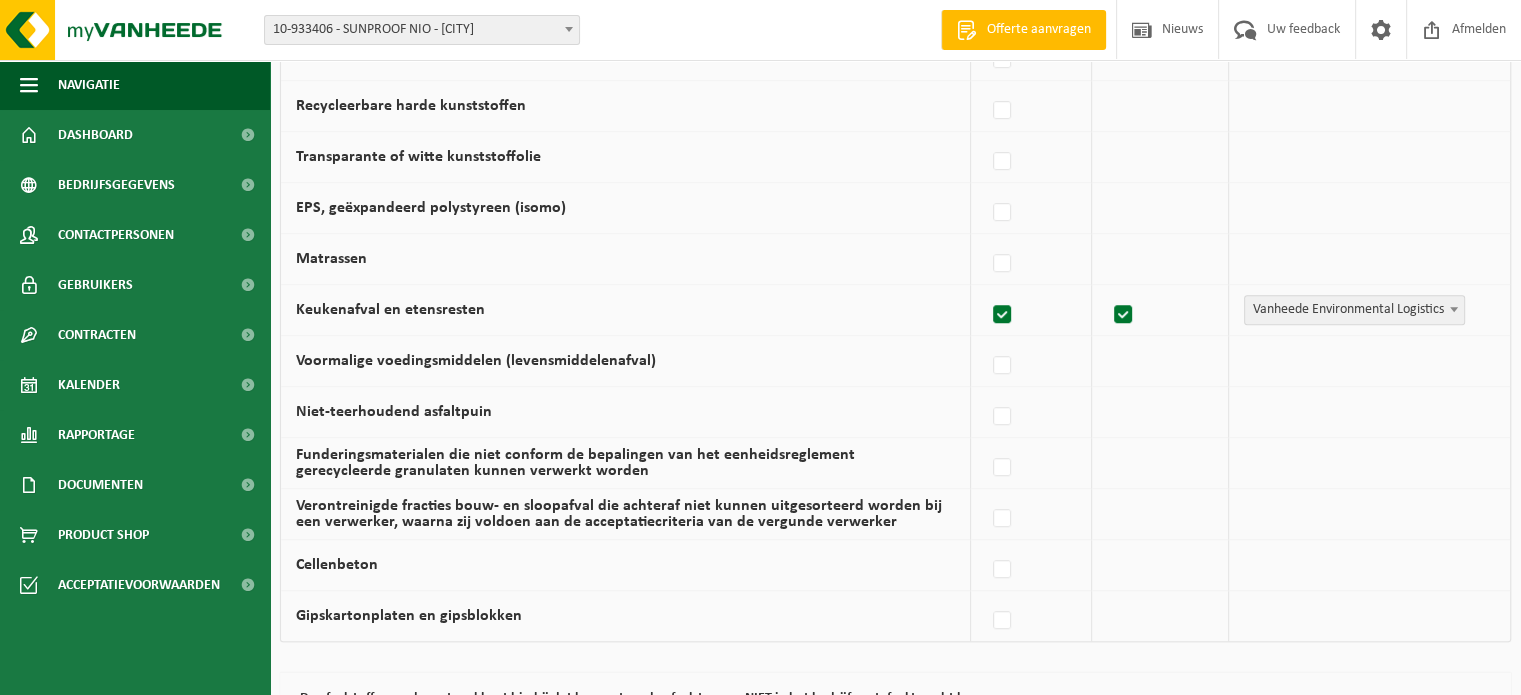 checkbox on "true" 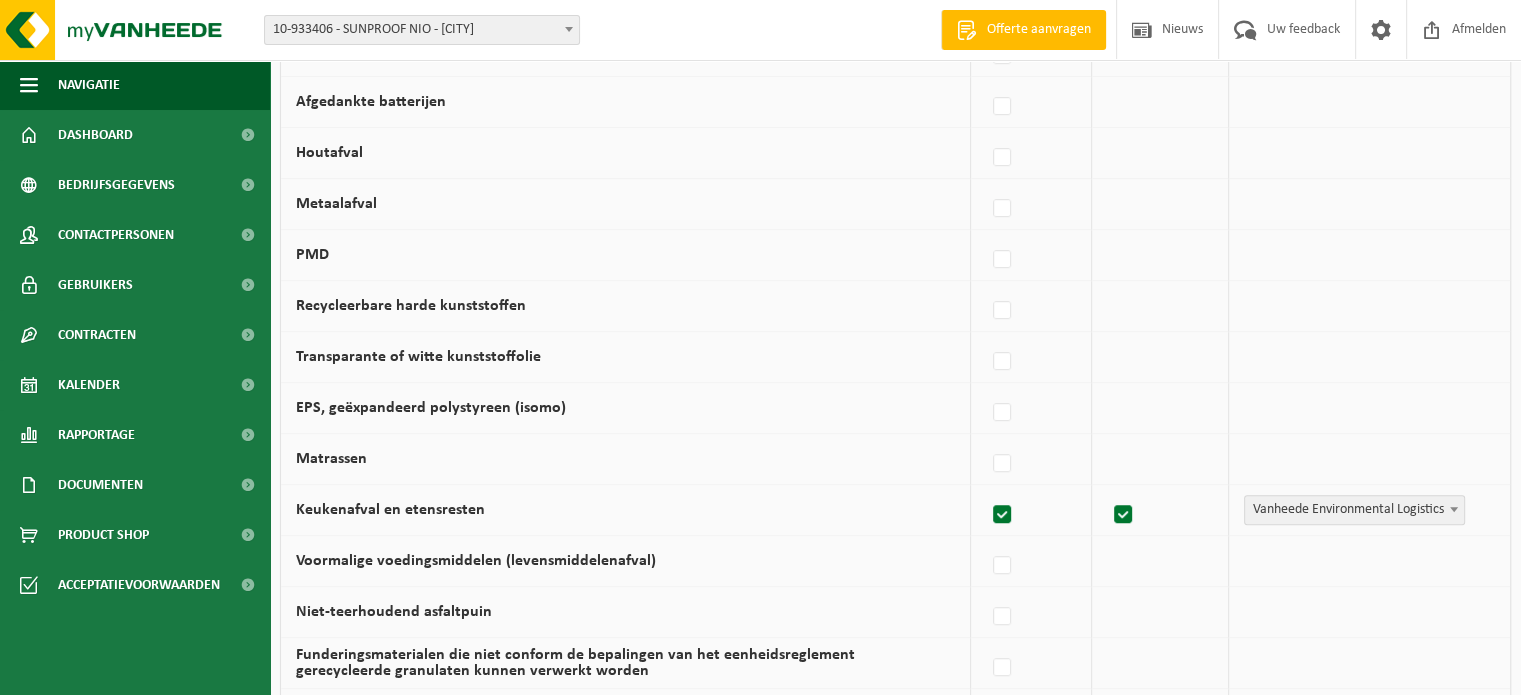 scroll, scrollTop: 1100, scrollLeft: 0, axis: vertical 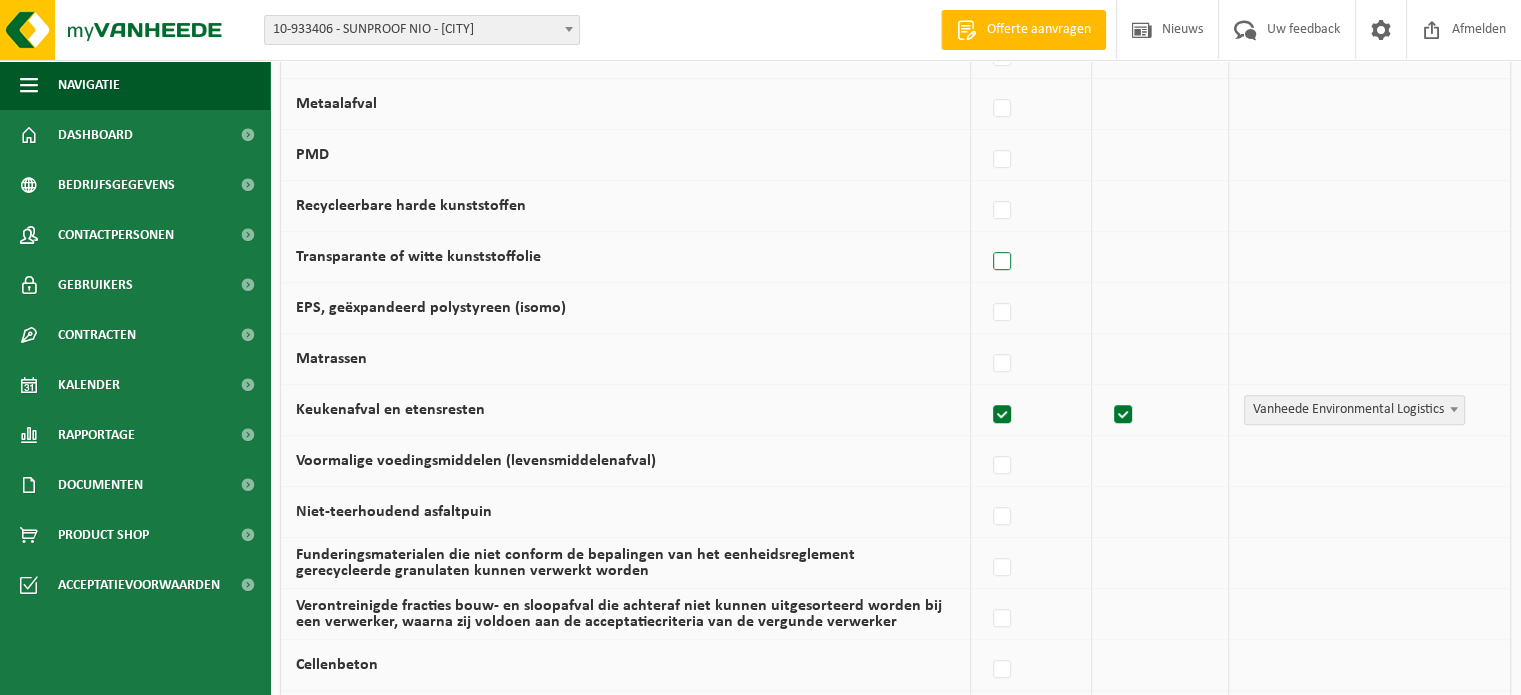 click at bounding box center (1003, 262) 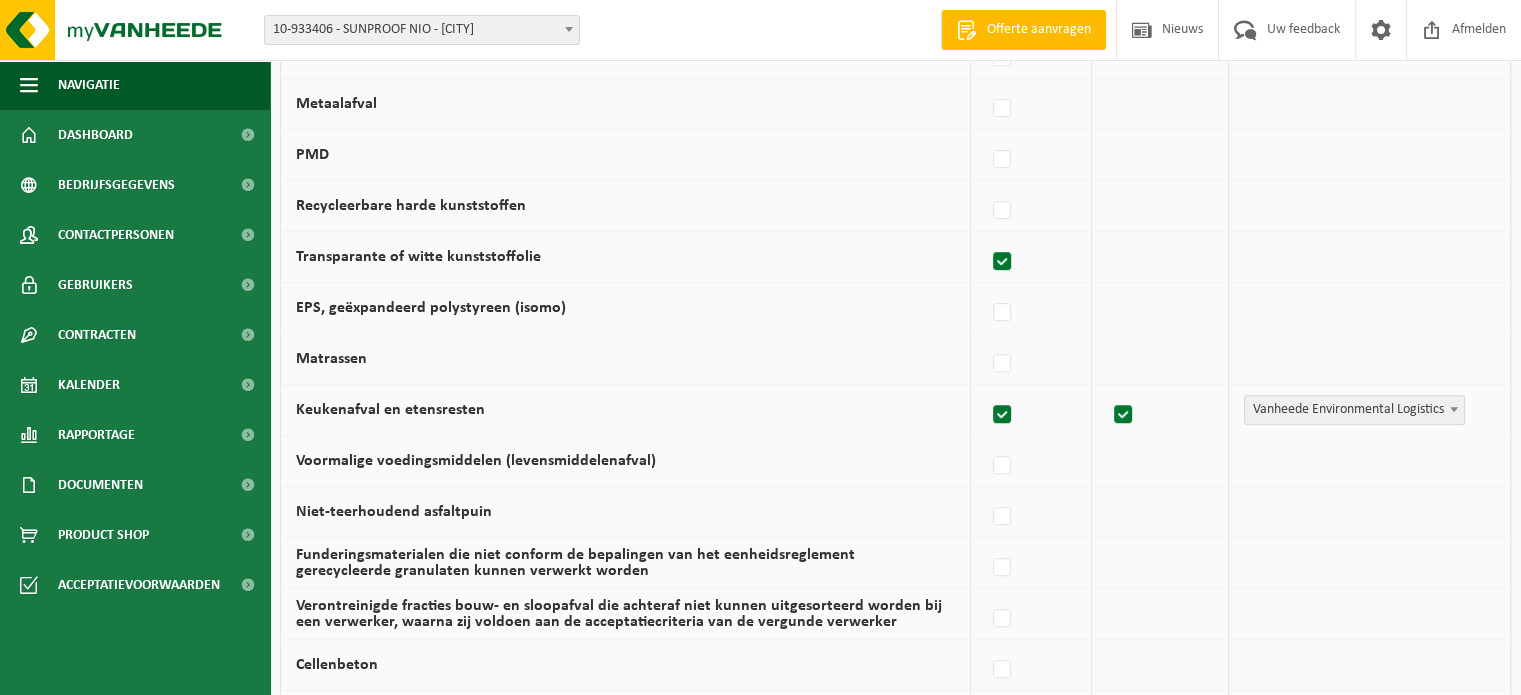 checkbox on "true" 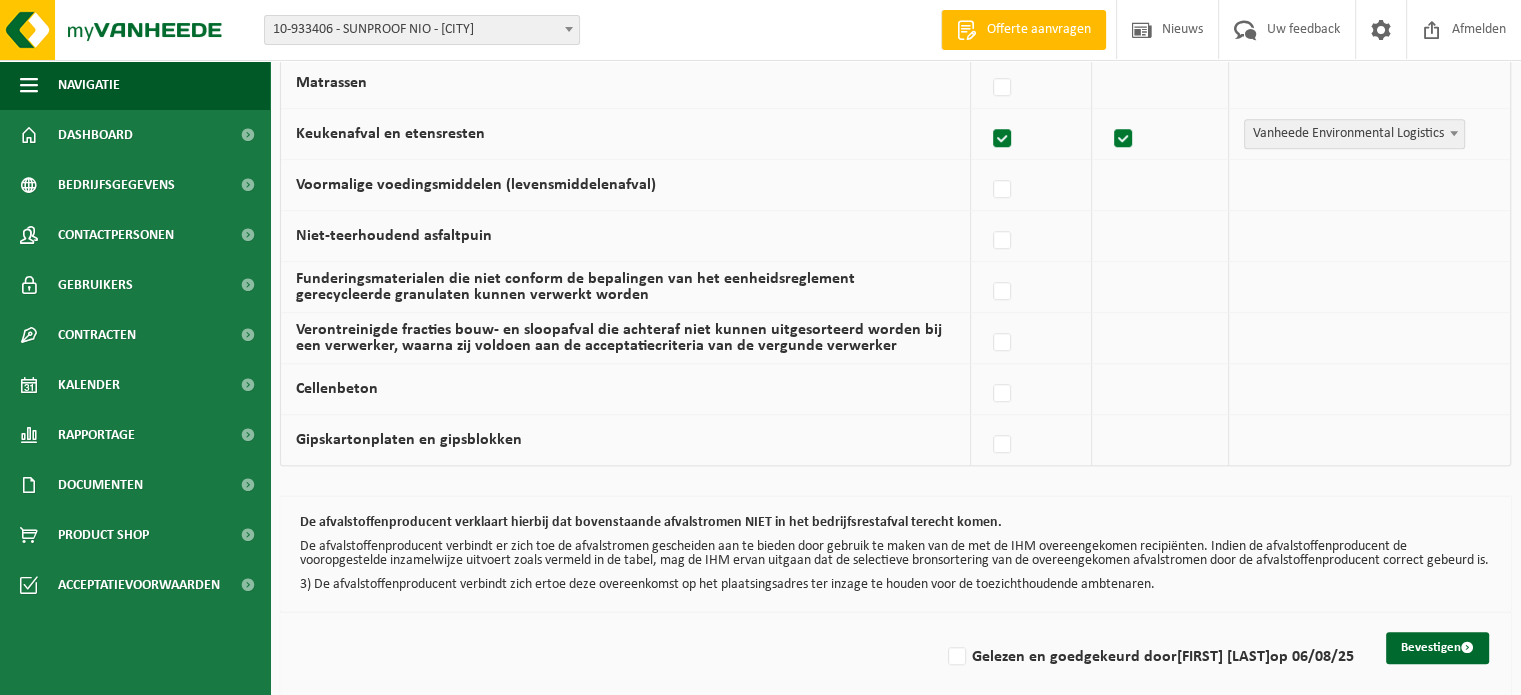 scroll, scrollTop: 1400, scrollLeft: 0, axis: vertical 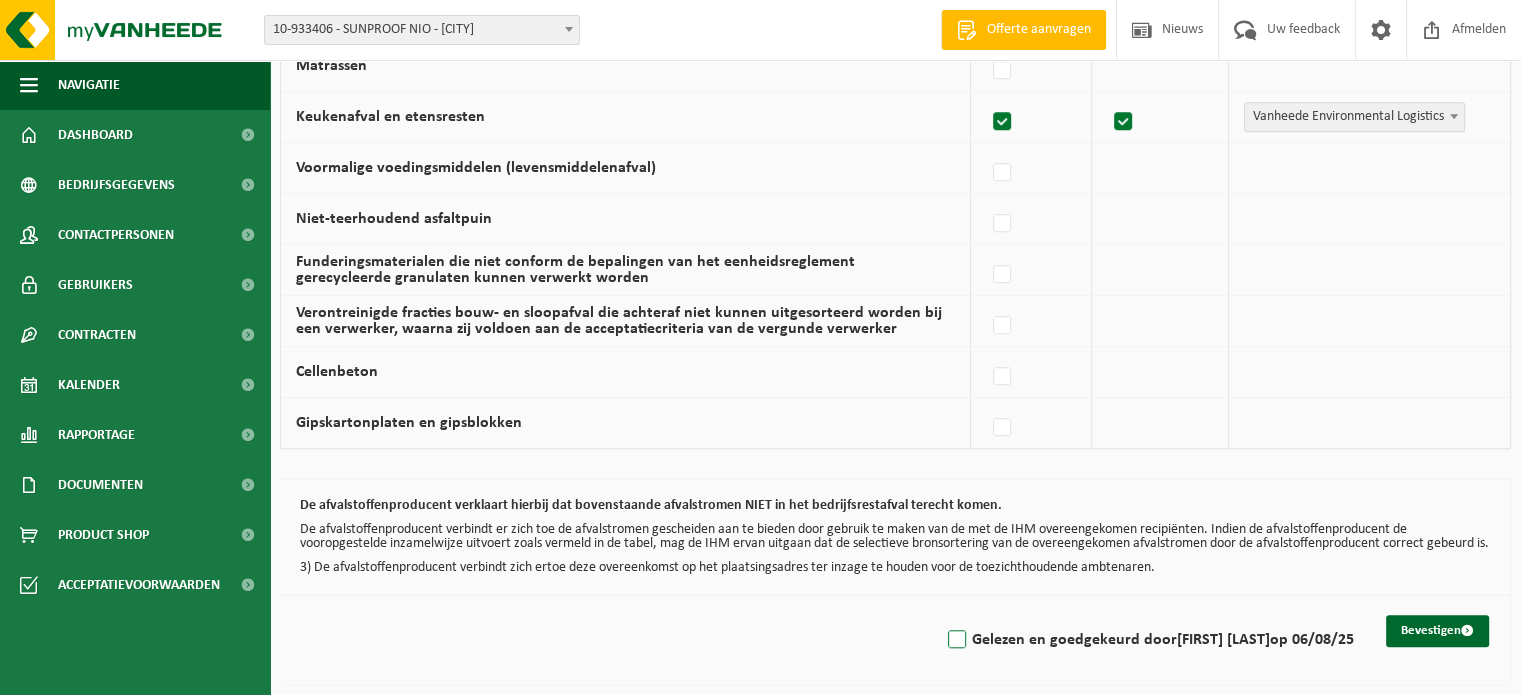 click on "Gelezen en goedgekeurd door  ANJA WARLOP  op 06/08/25" at bounding box center [1149, 640] 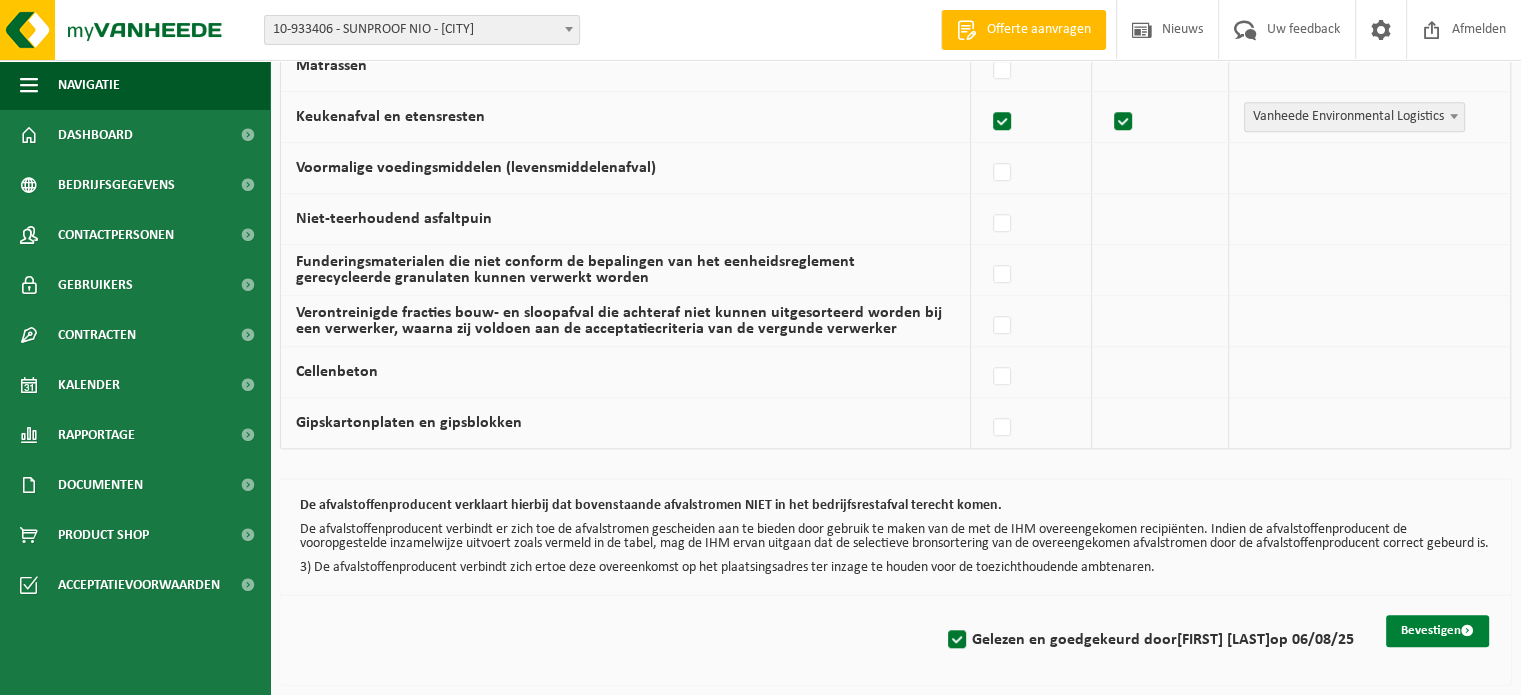 click on "Bevestigen" at bounding box center [1437, 631] 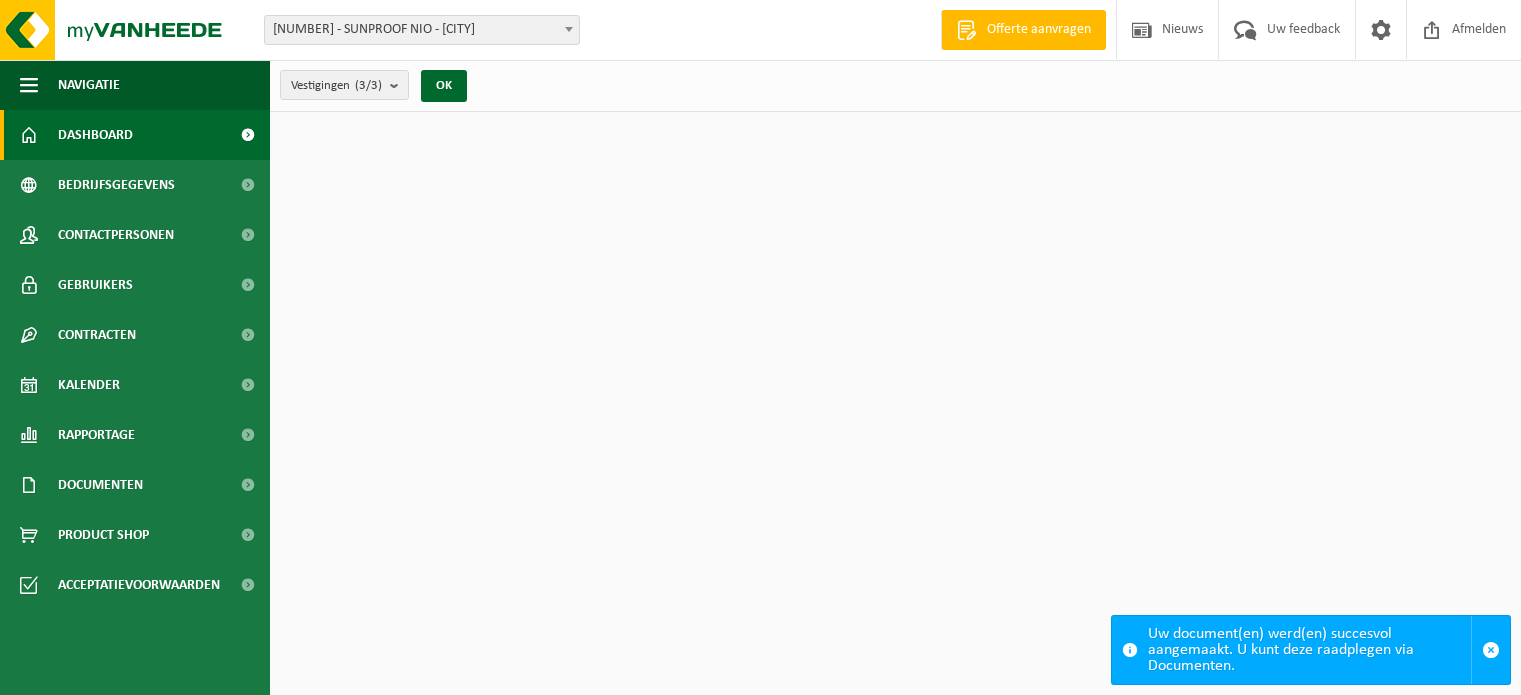 scroll, scrollTop: 0, scrollLeft: 0, axis: both 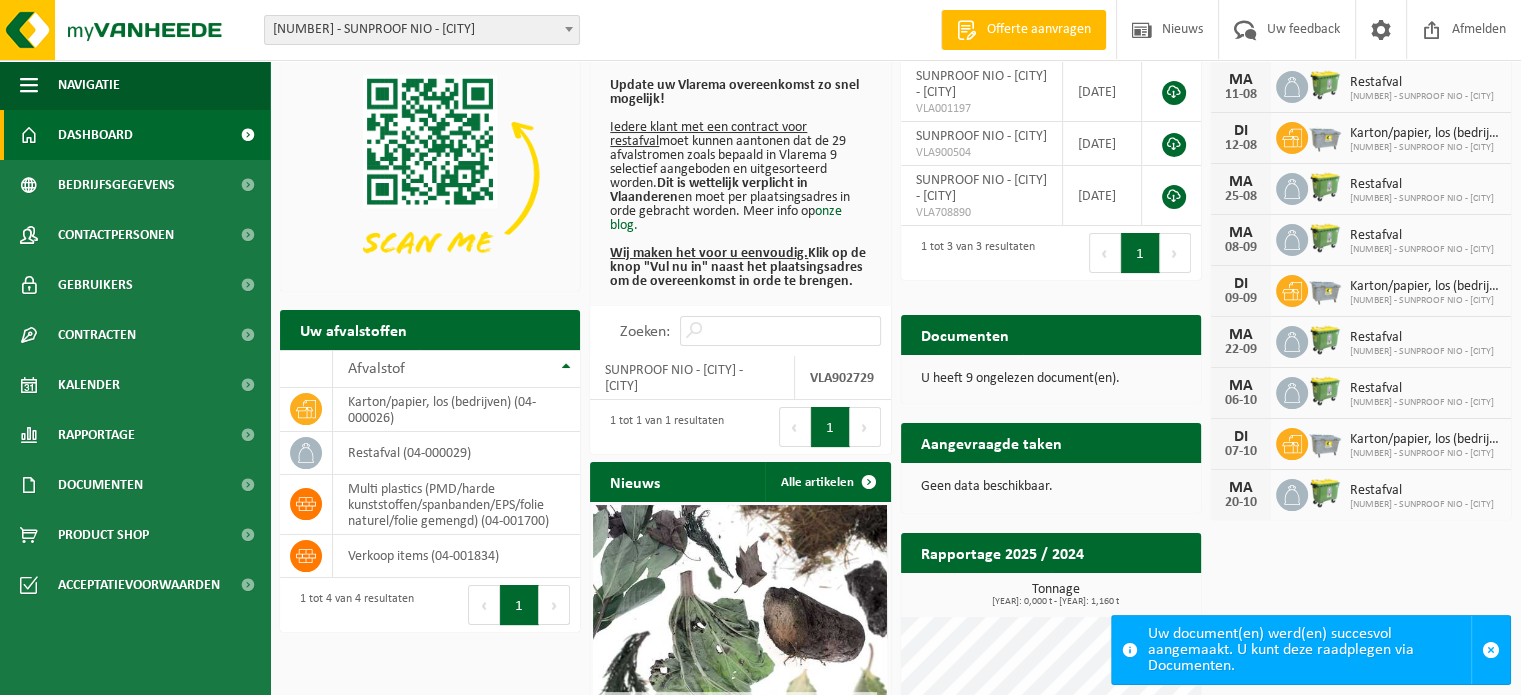 click on "Documenten" at bounding box center [965, 334] 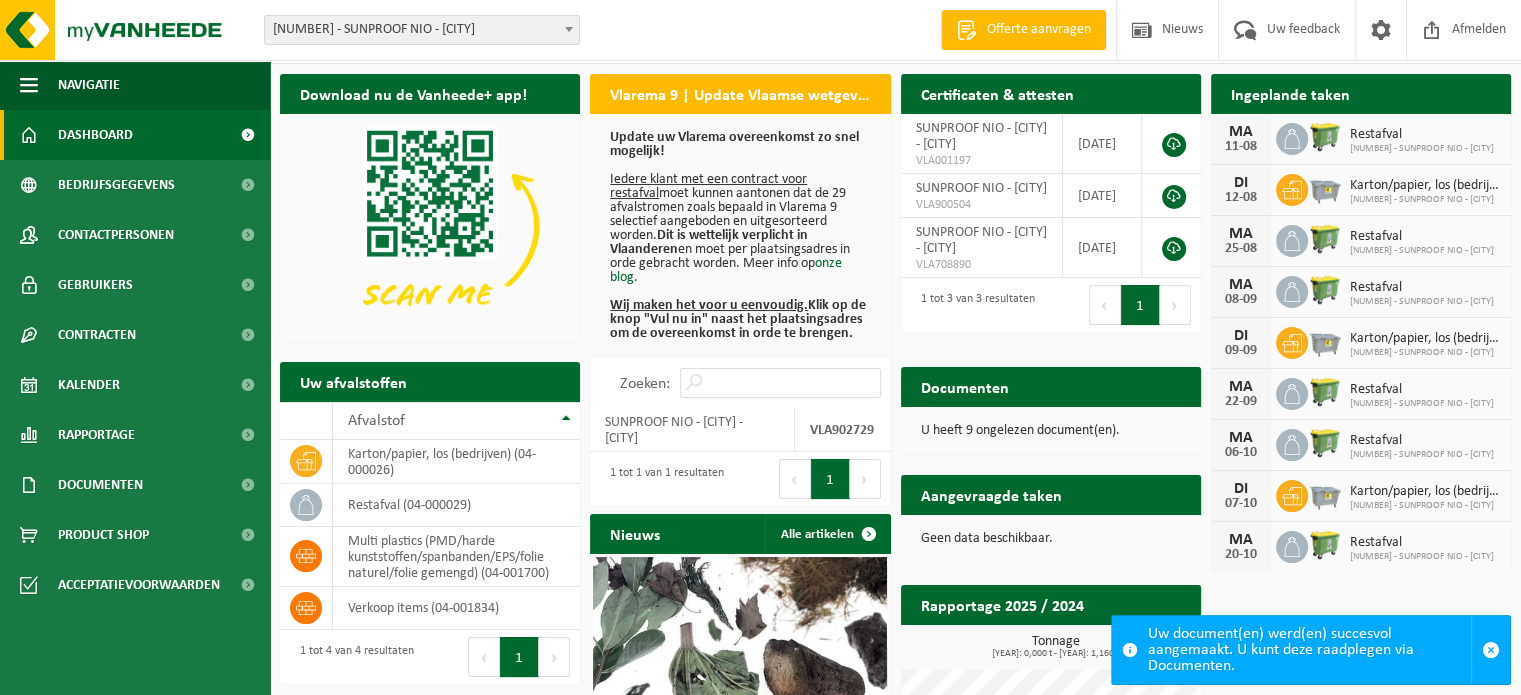 scroll, scrollTop: 0, scrollLeft: 0, axis: both 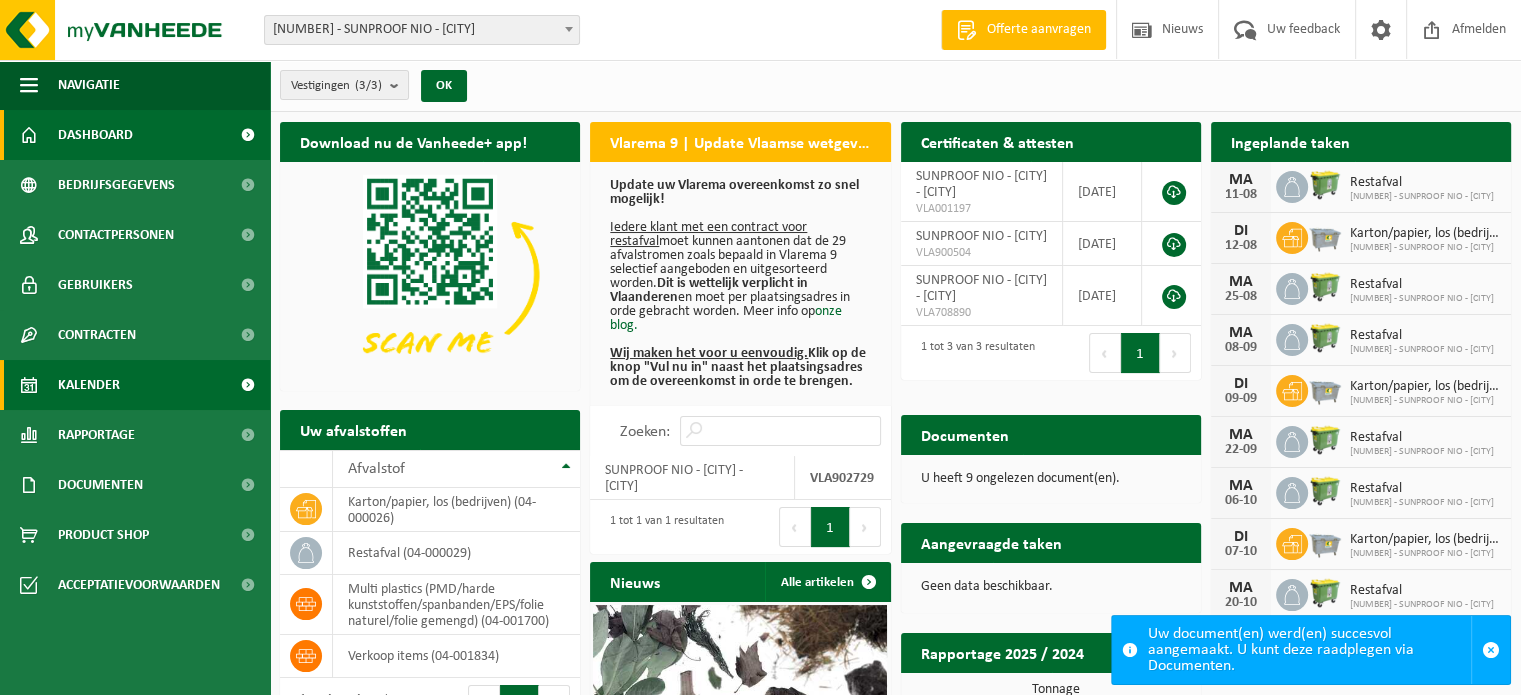 click on "Kalender" at bounding box center (135, 385) 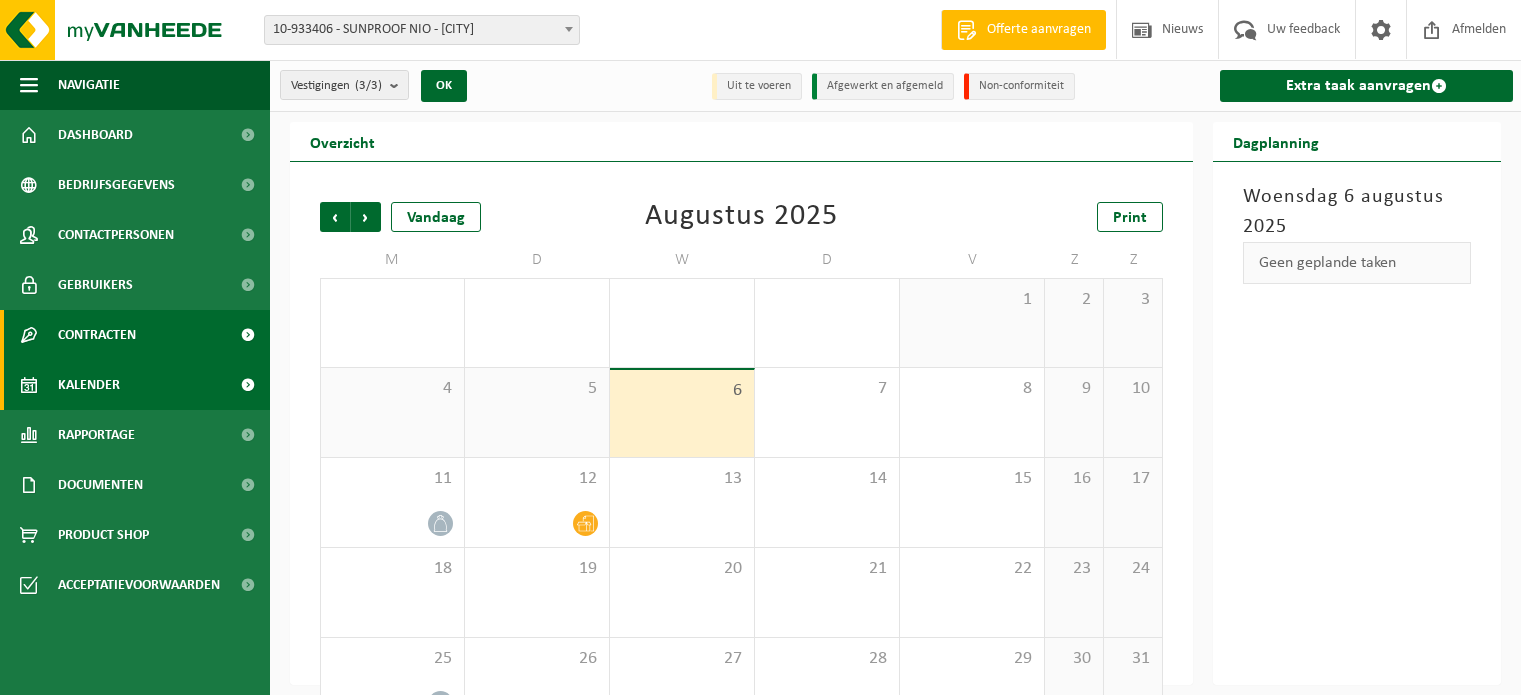 scroll, scrollTop: 0, scrollLeft: 0, axis: both 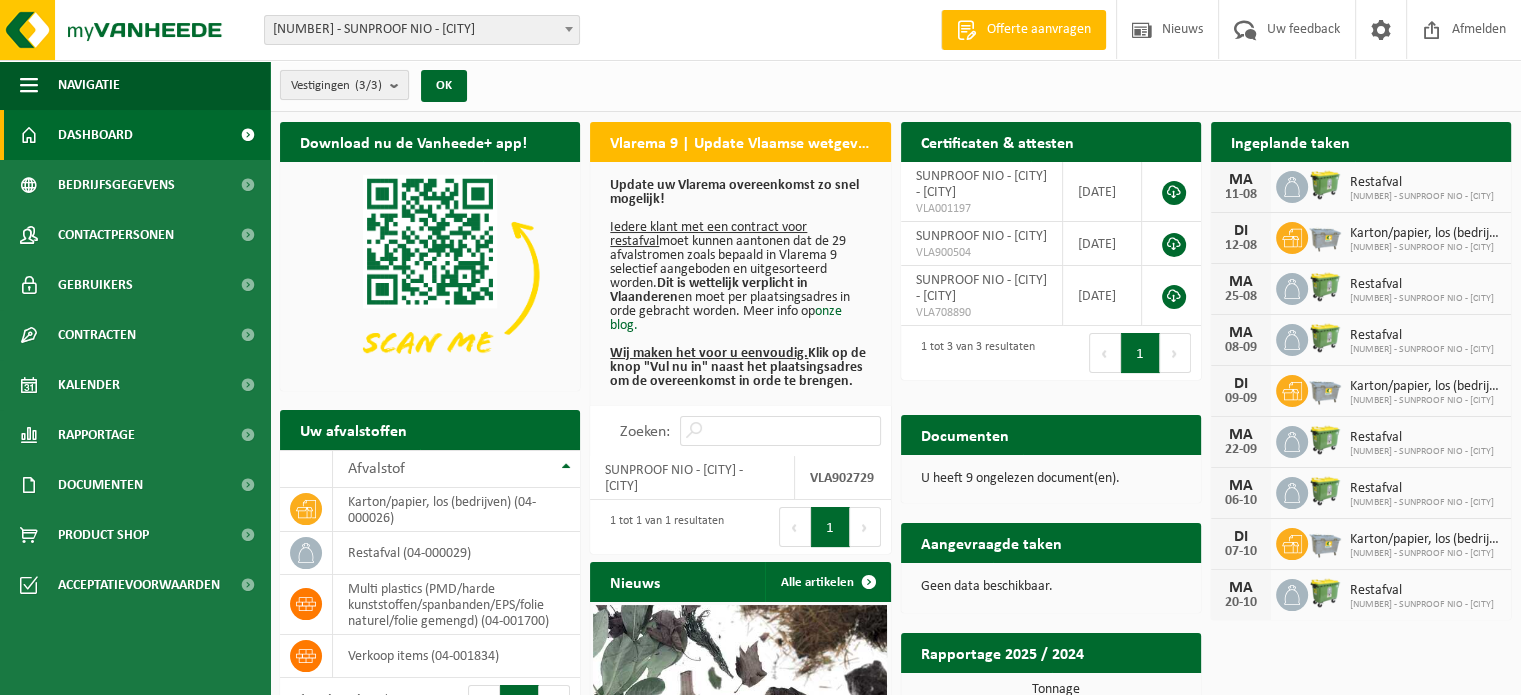 click at bounding box center [399, 85] 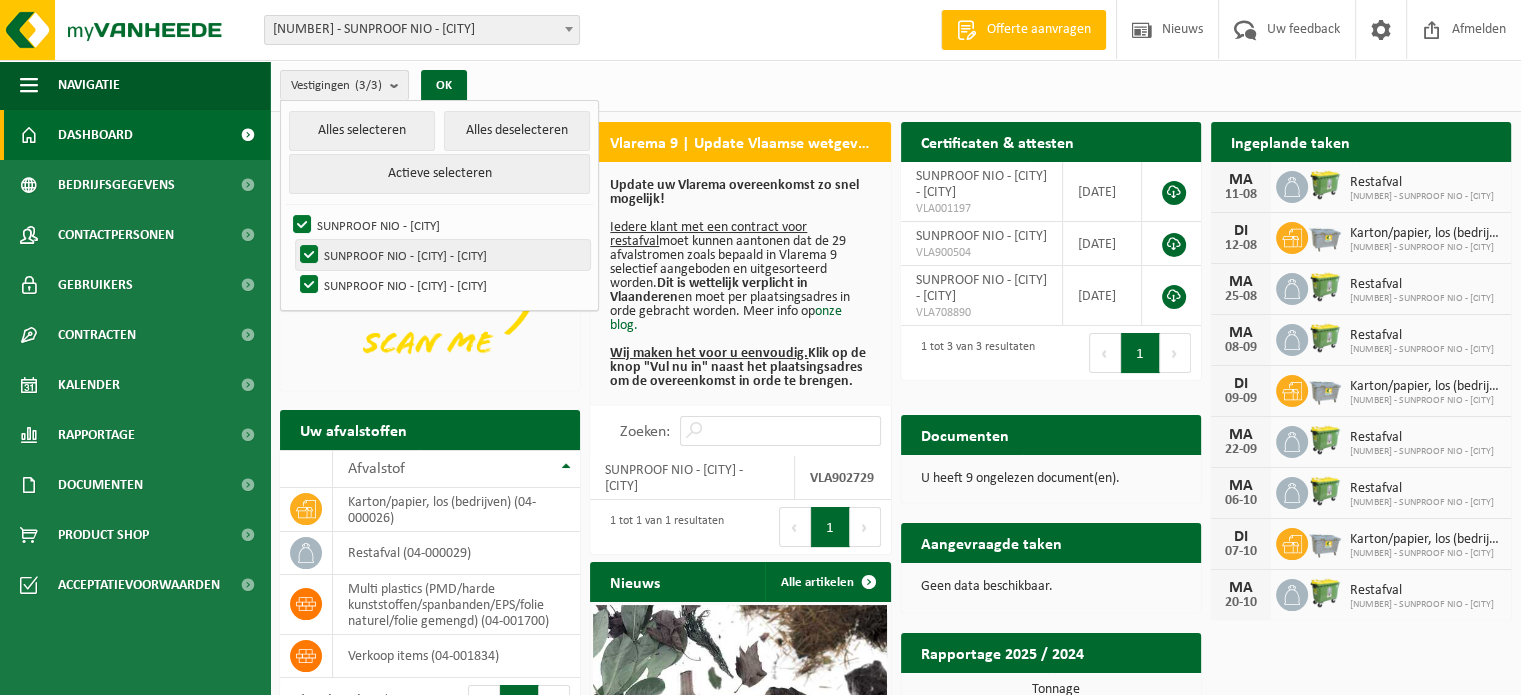 click on "SUNPROOF NIO - KUURNE - KUURNE" at bounding box center [443, 255] 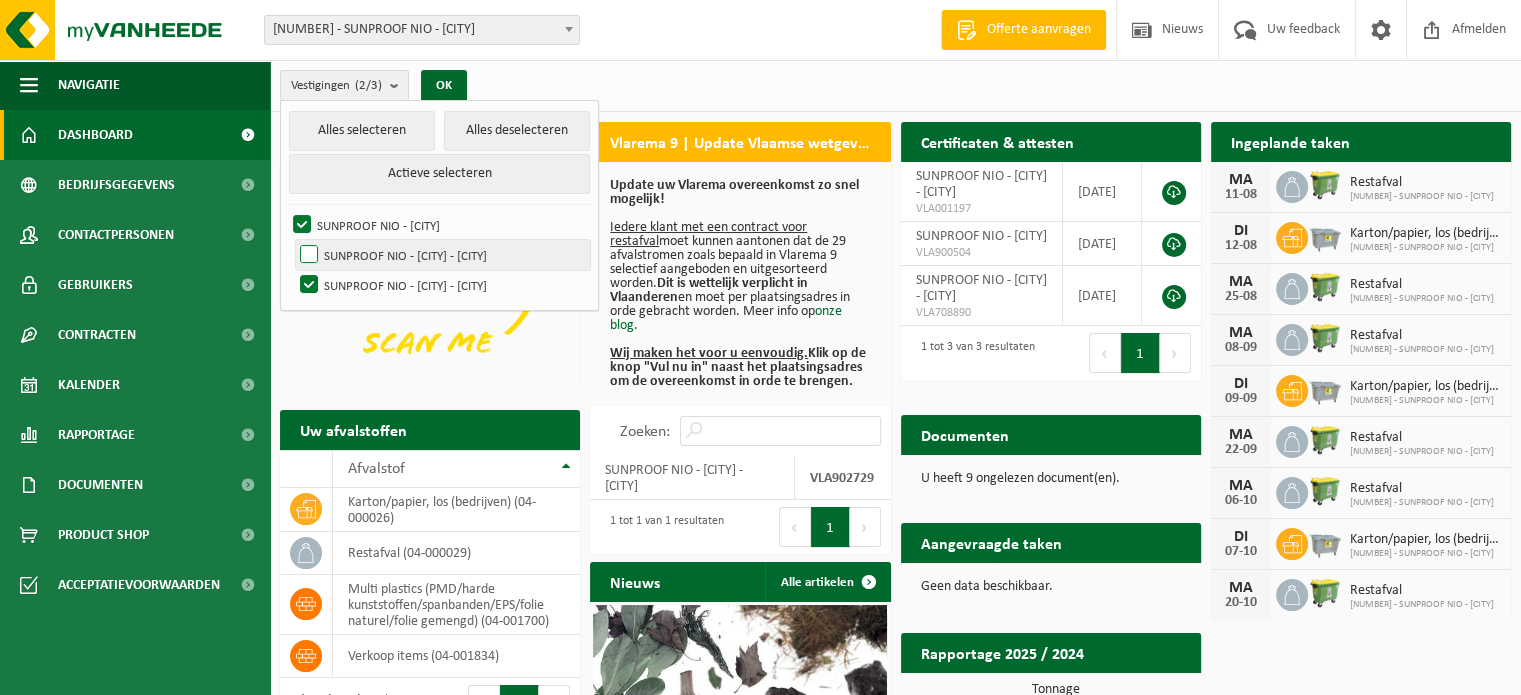 click on "SUNPROOF NIO - KUURNE - KUURNE" at bounding box center (443, 255) 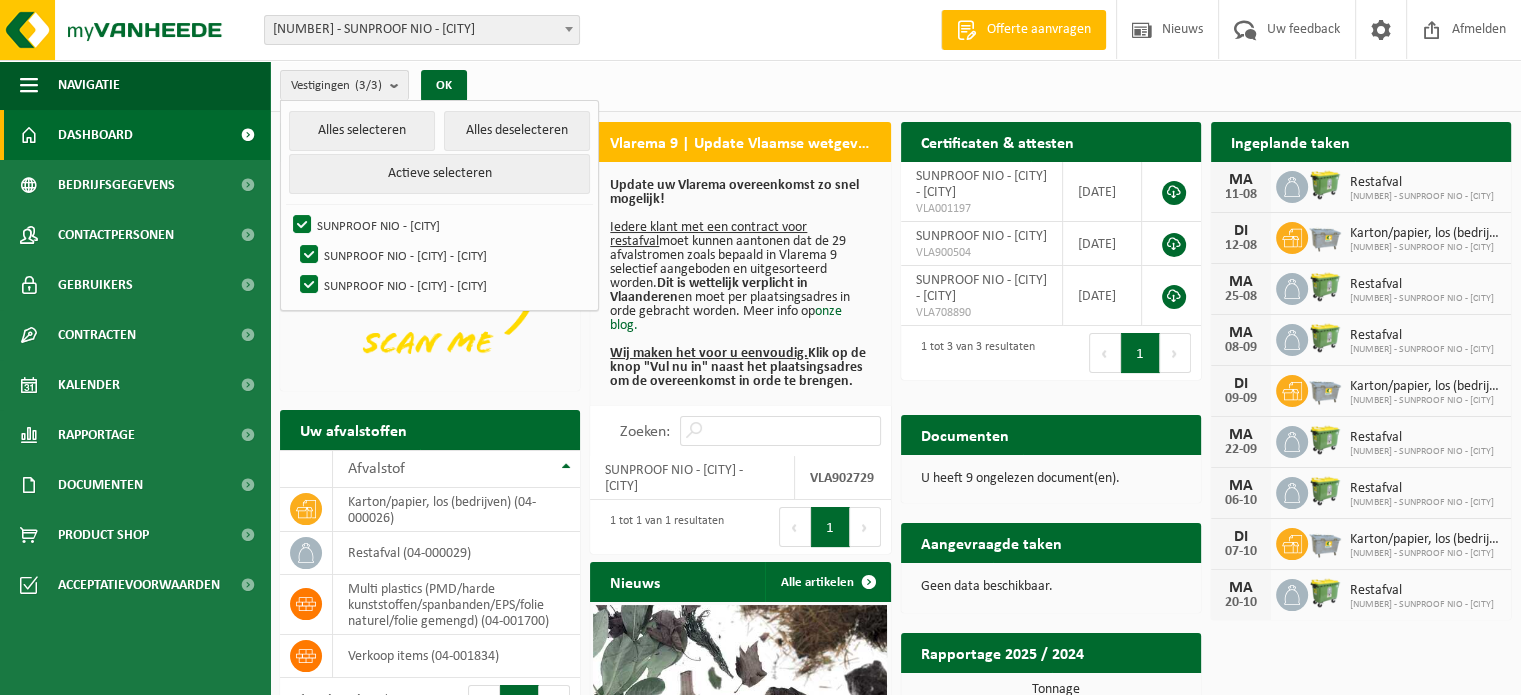 click on "Vestigingen  (3/3)               Alles selecteren   Alles deselecteren   Actieve selecteren         SUNPROOF NIO - HERENTALS       SUNPROOF NIO - KUURNE - KUURNE       SUNPROOF NIO - KUURNE - KUURNE                 OK" at bounding box center [895, 86] 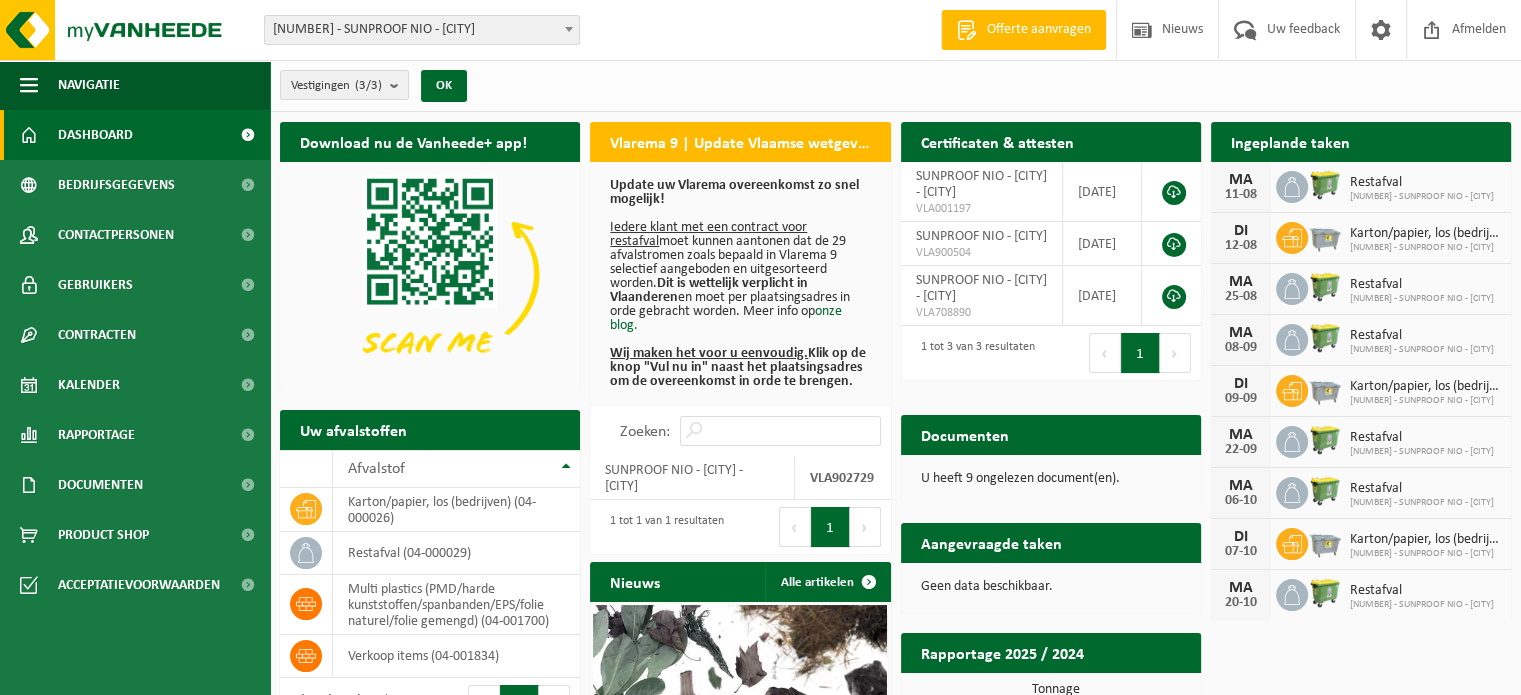 click at bounding box center [569, 29] 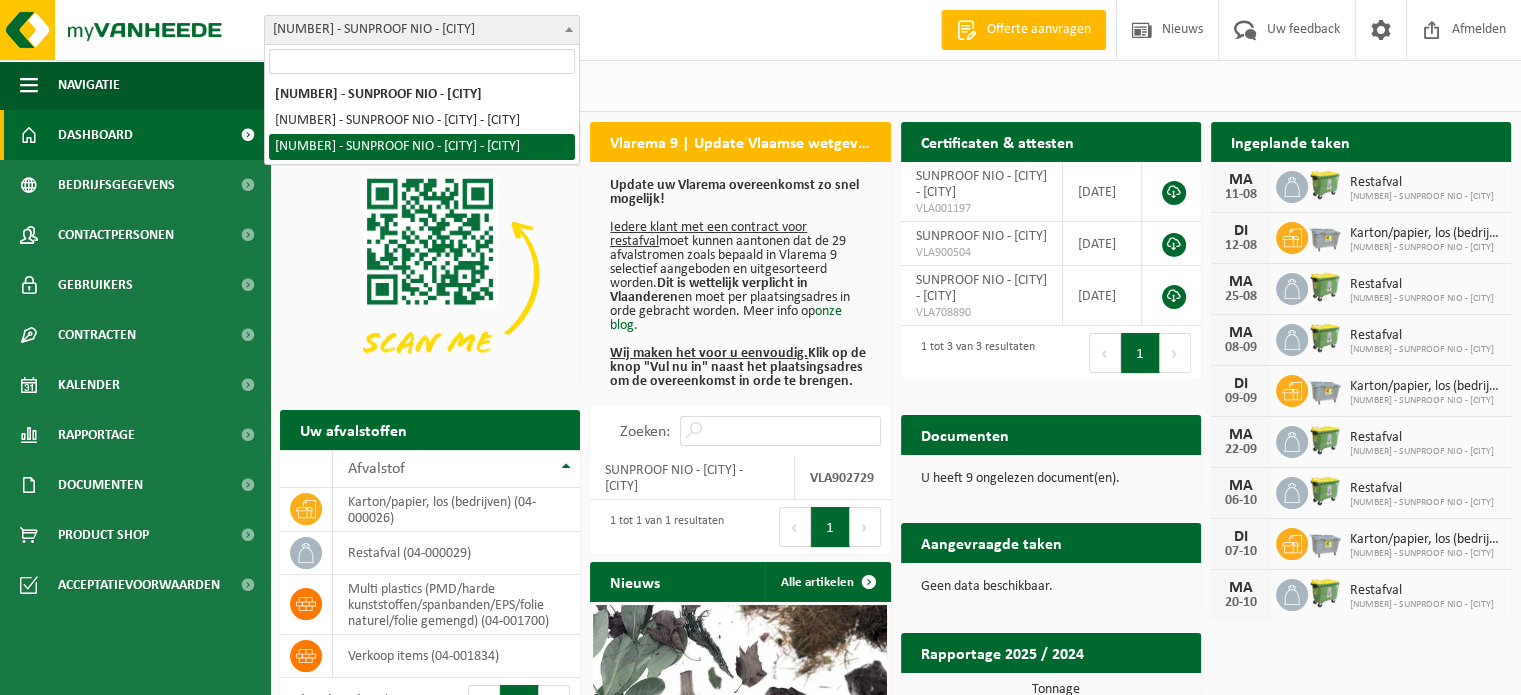 select on "159806" 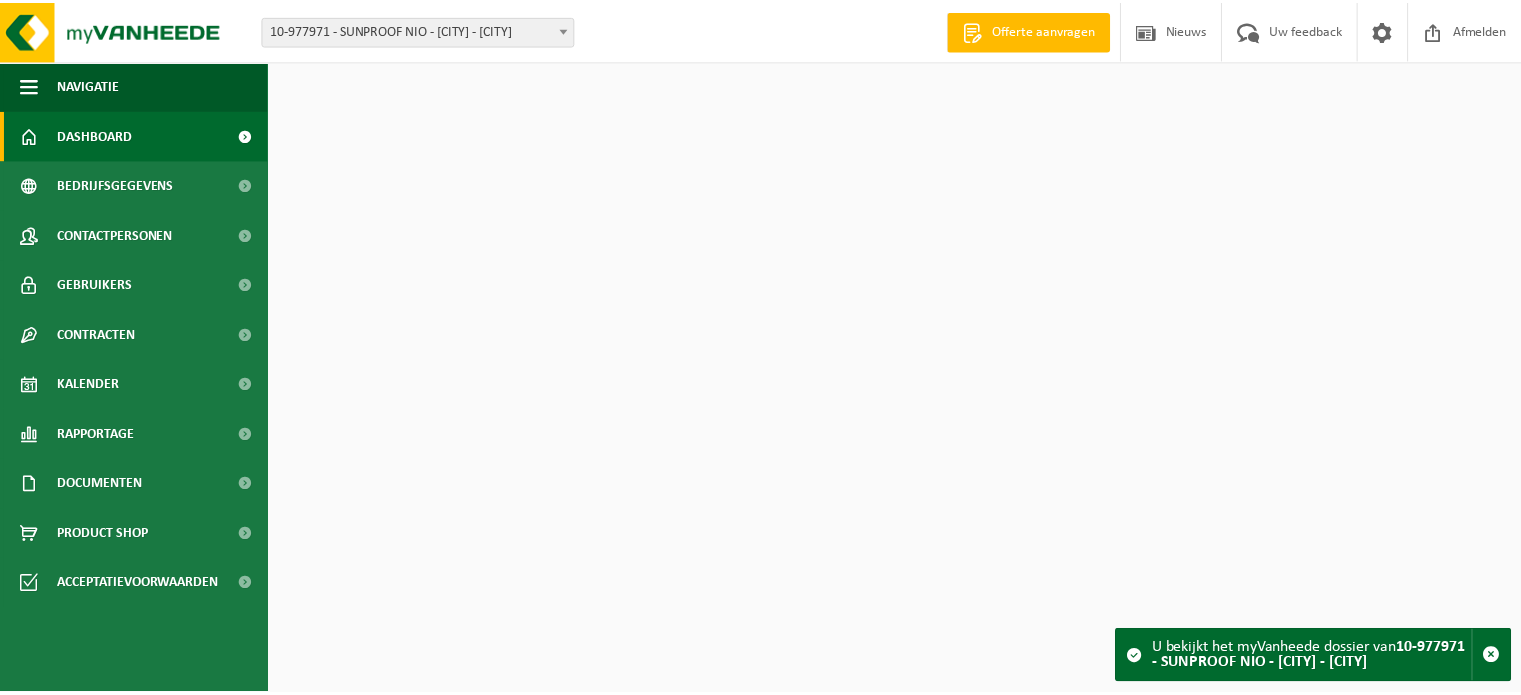 scroll, scrollTop: 0, scrollLeft: 0, axis: both 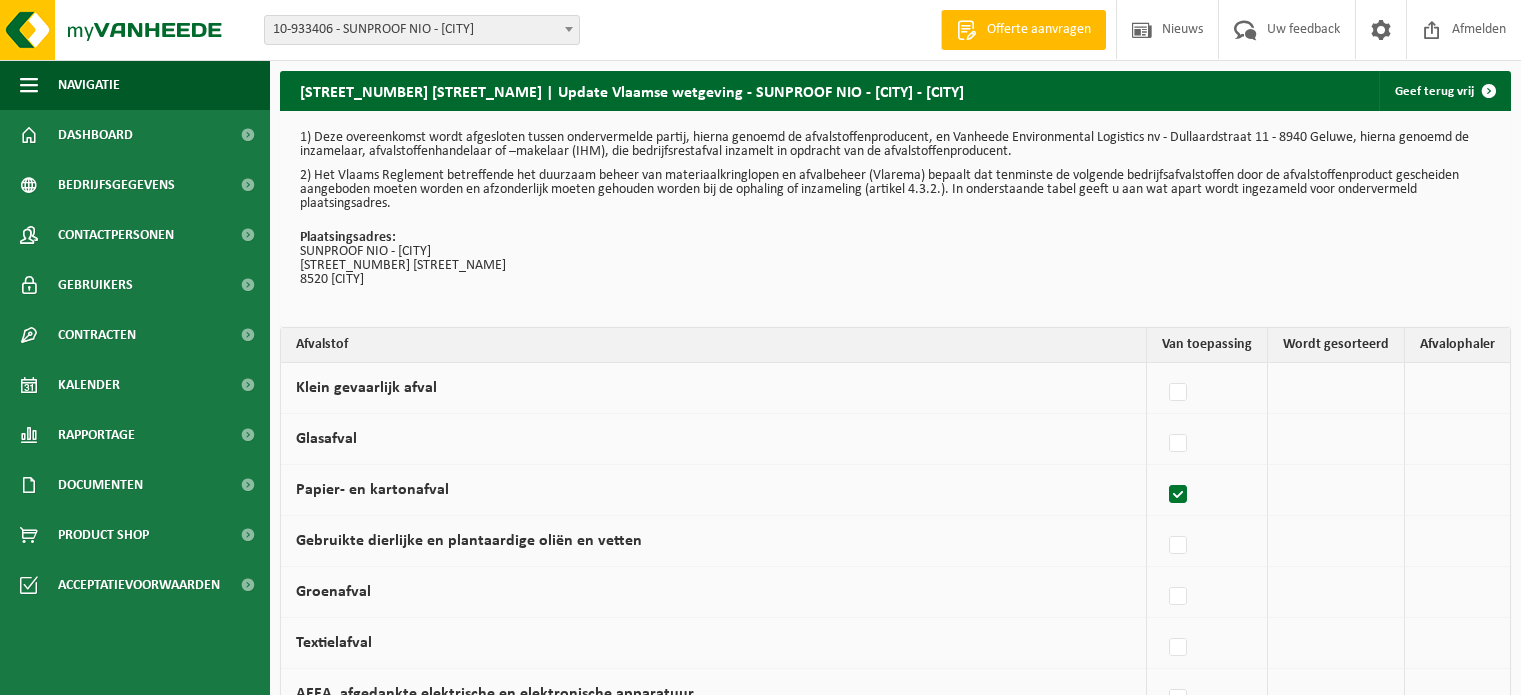 select on "135640" 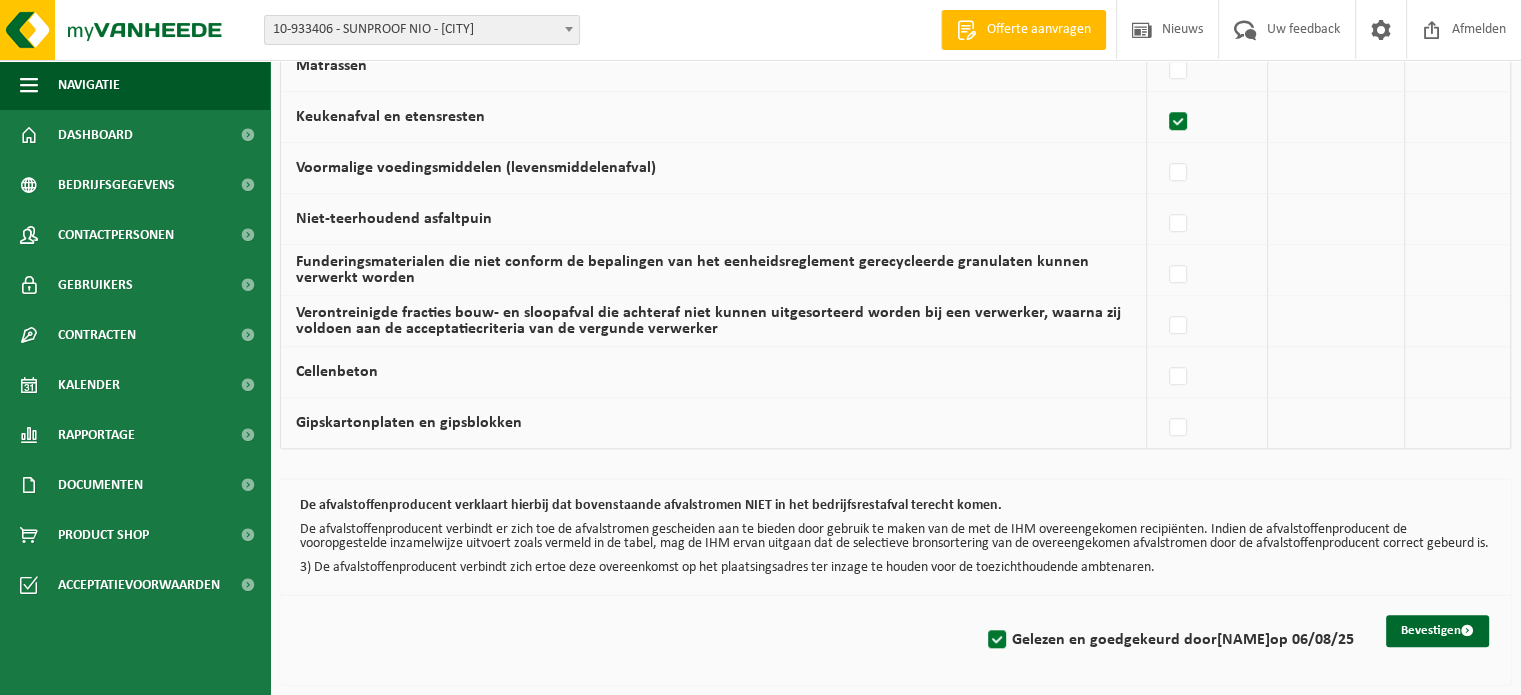 scroll, scrollTop: 0, scrollLeft: 0, axis: both 